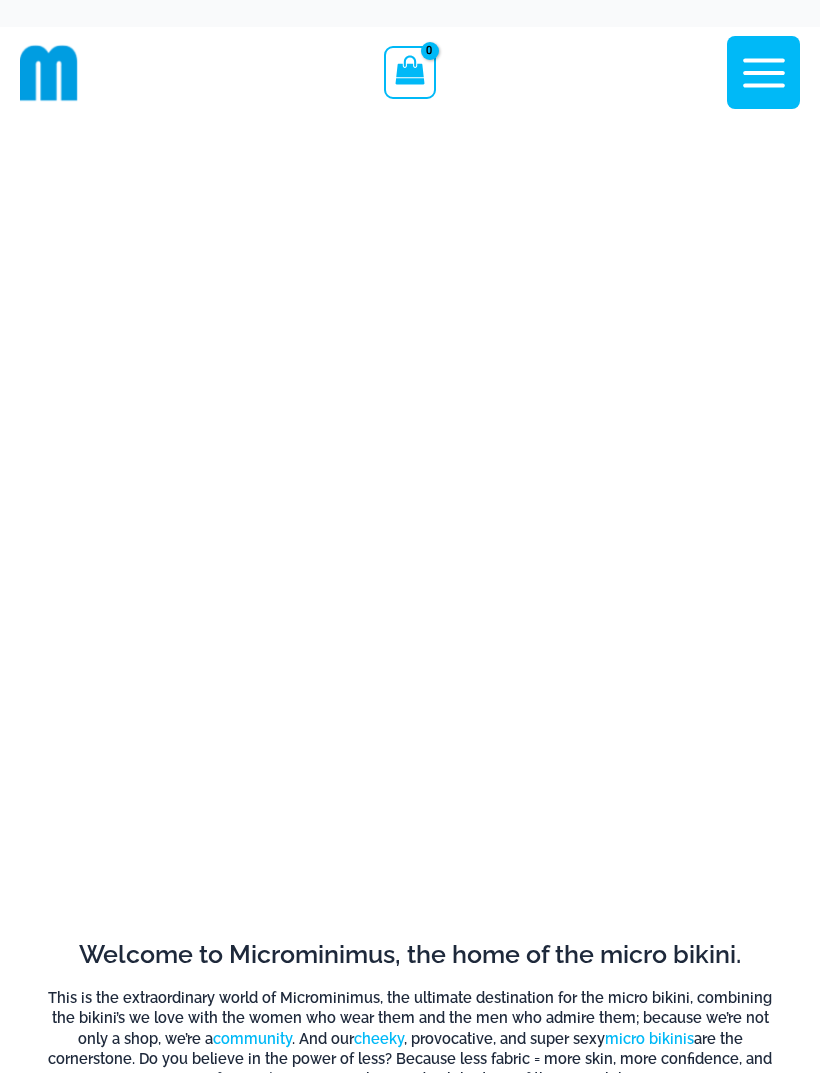 scroll, scrollTop: 0, scrollLeft: 0, axis: both 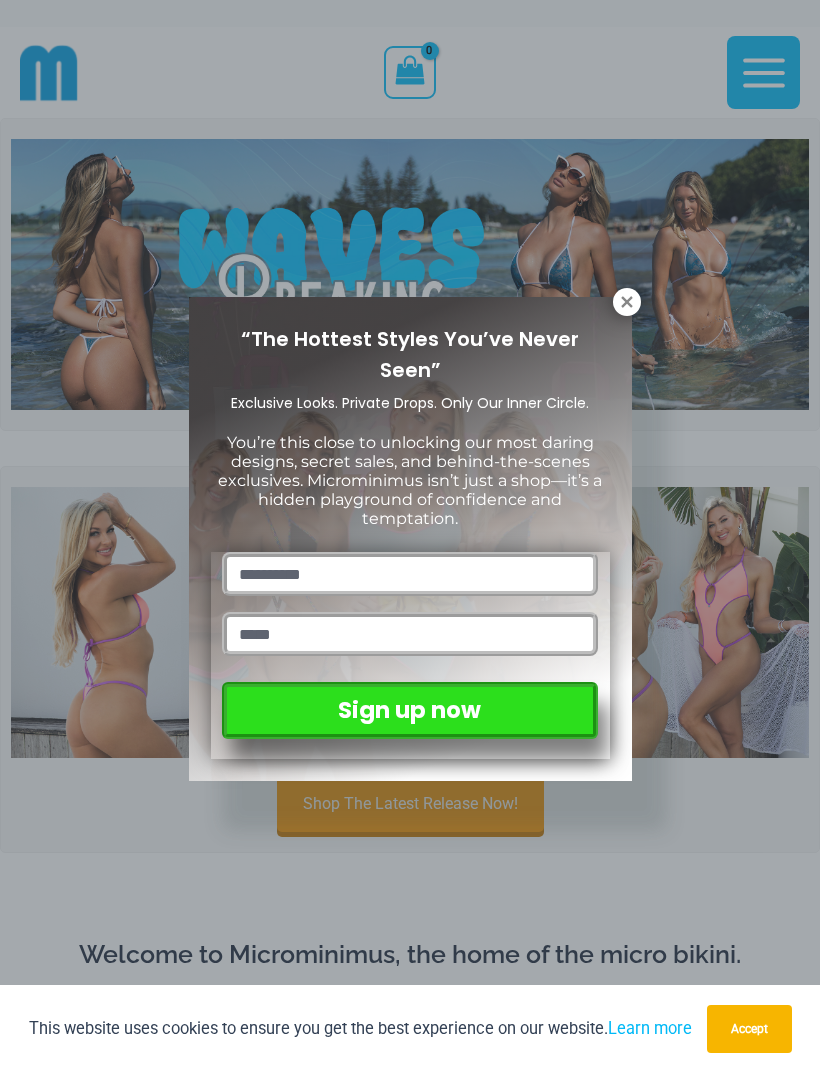 click 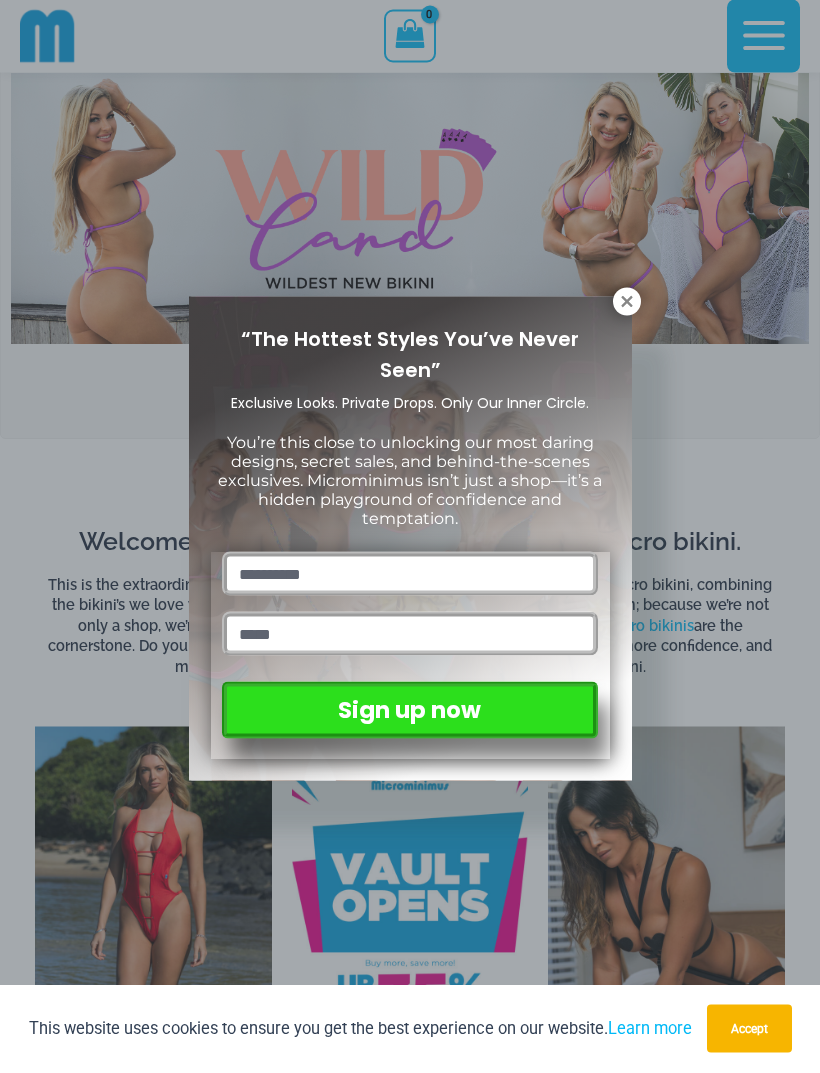 scroll, scrollTop: 397, scrollLeft: 0, axis: vertical 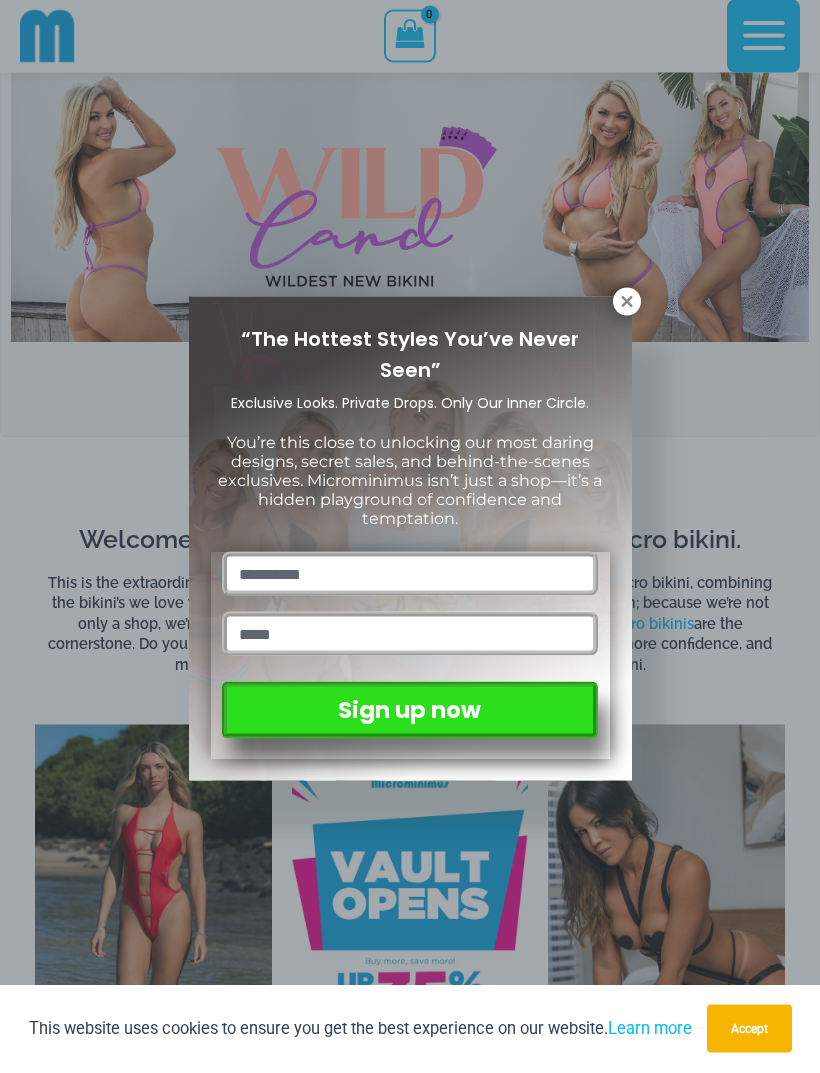 click 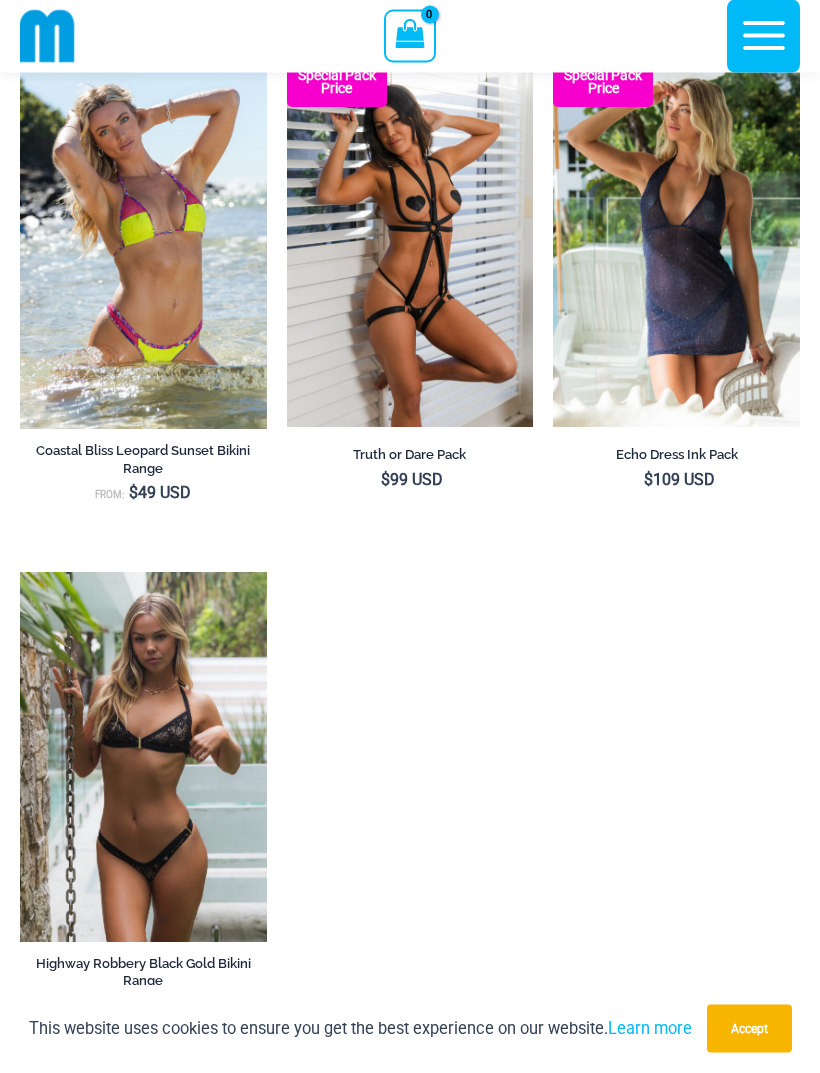 scroll, scrollTop: 2112, scrollLeft: 0, axis: vertical 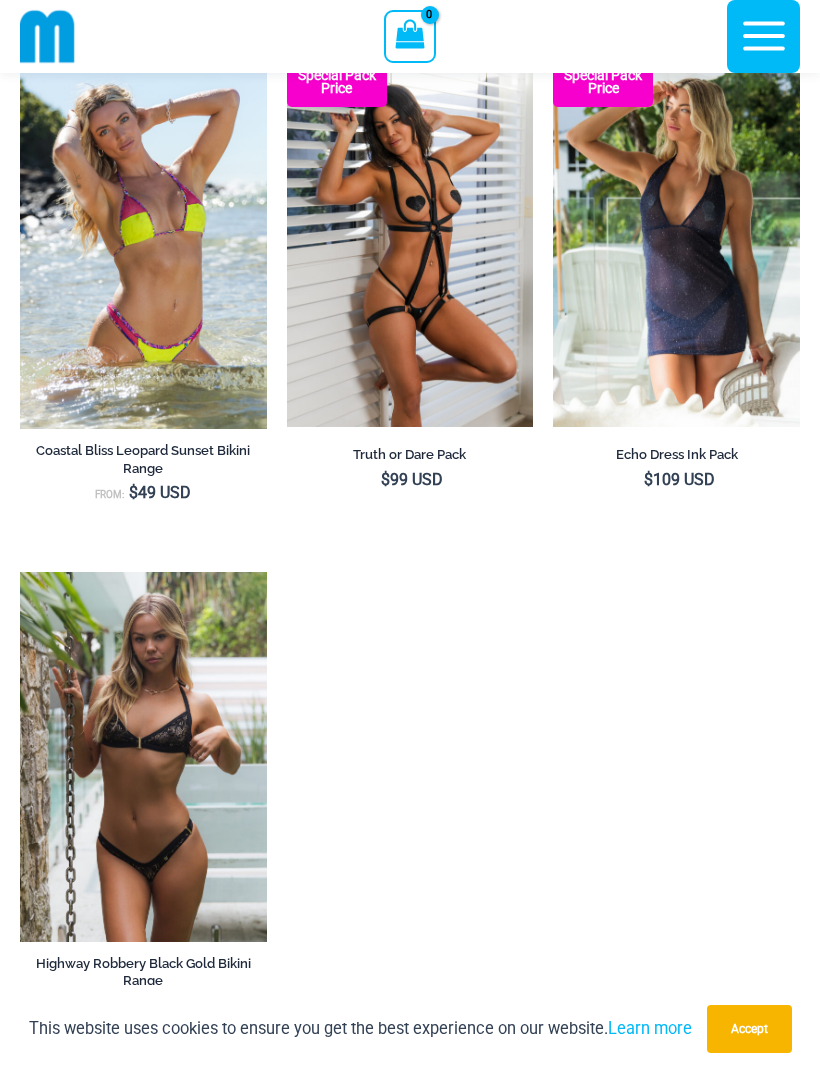 click at bounding box center (553, 57) 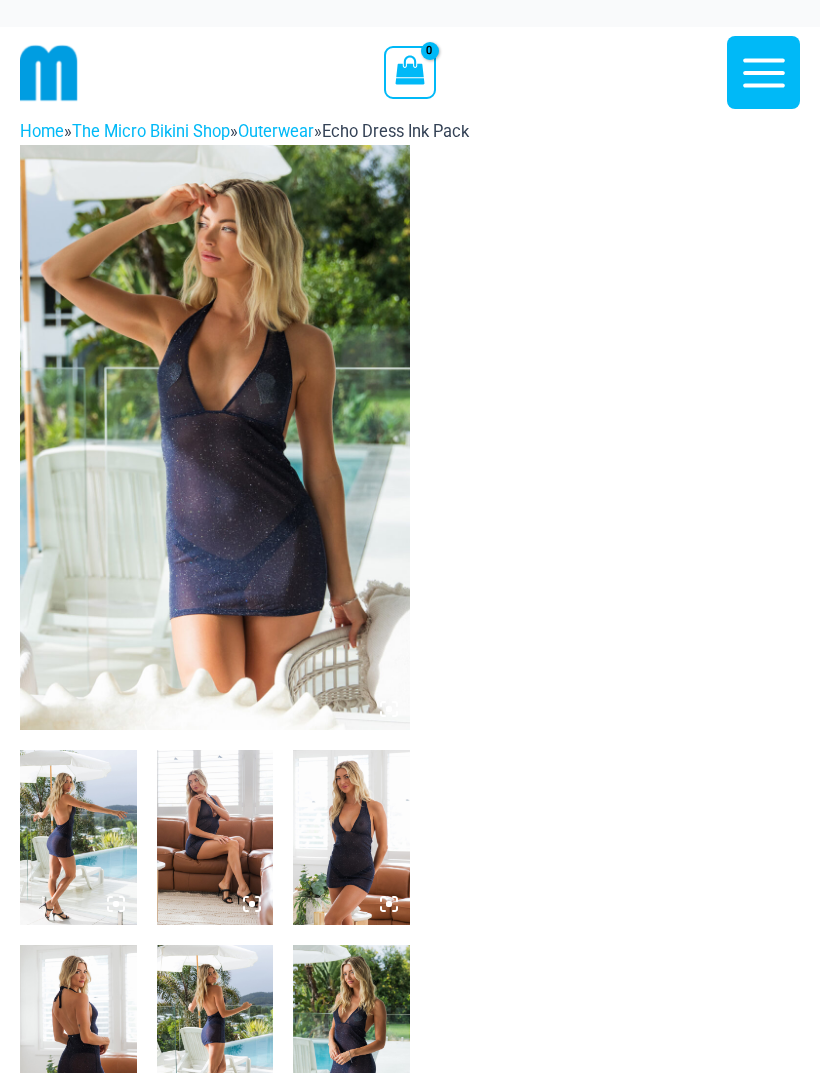 scroll, scrollTop: 0, scrollLeft: 0, axis: both 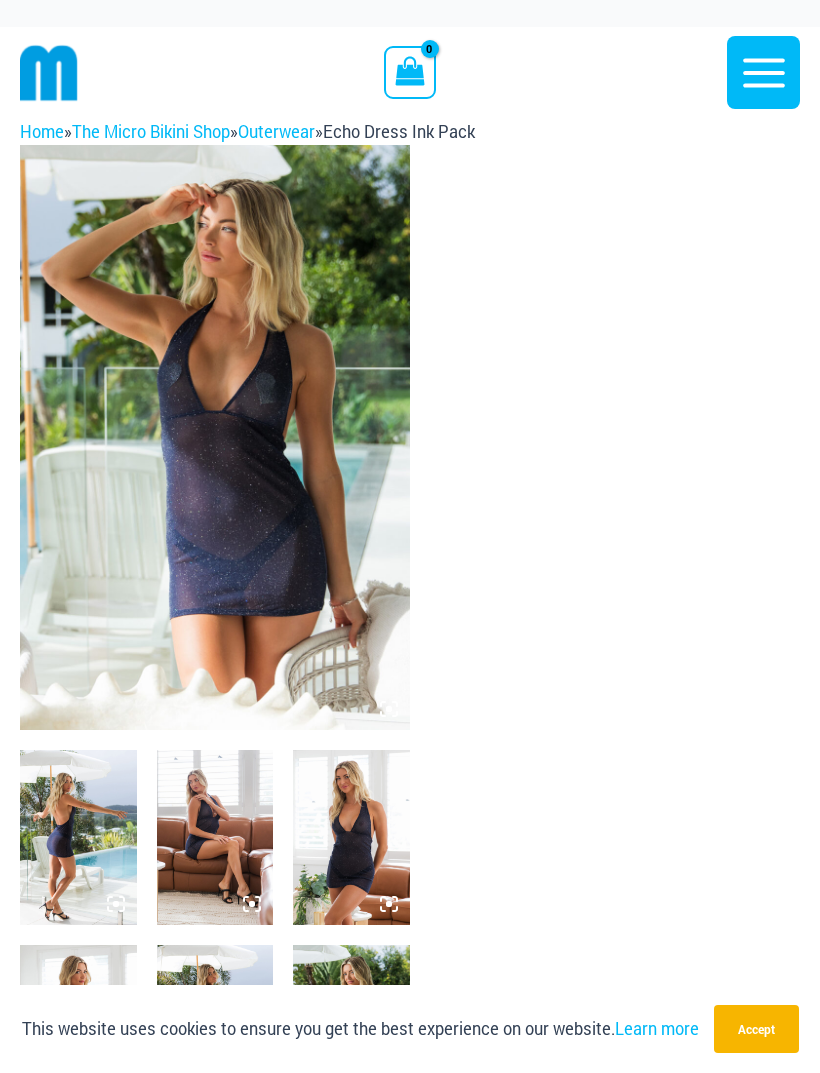 click at bounding box center [78, 837] 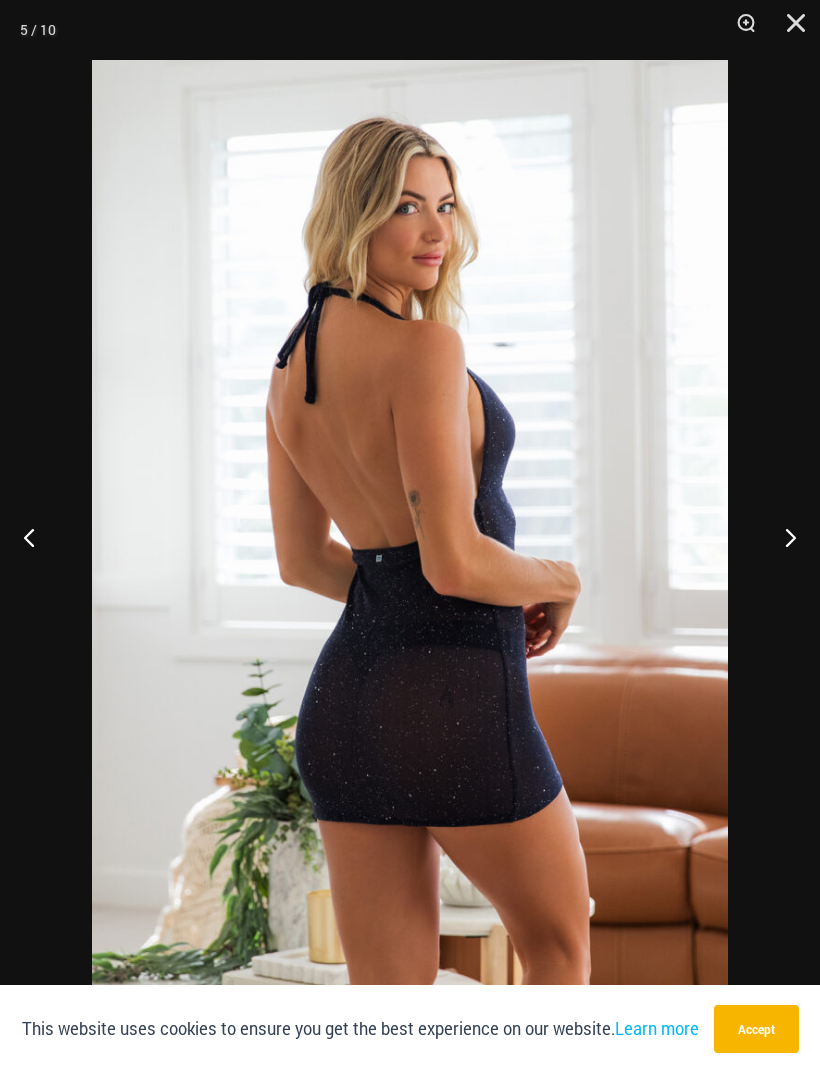 click at bounding box center (782, 537) 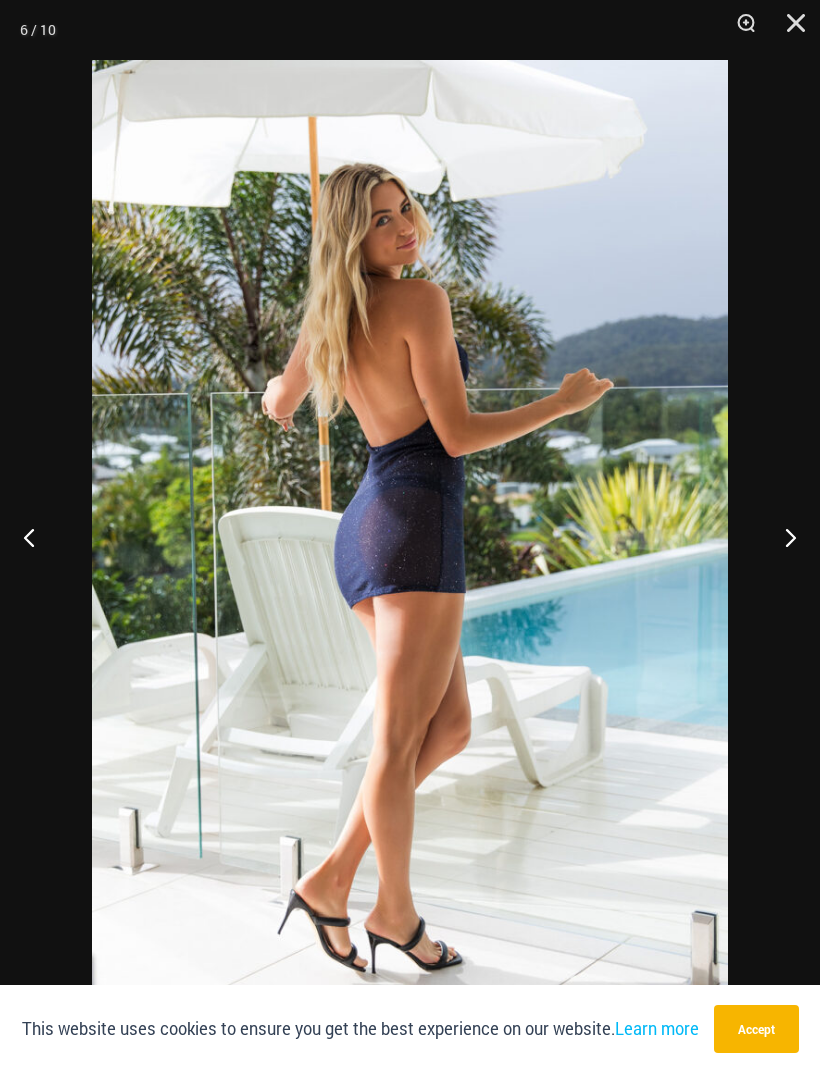 click at bounding box center (782, 537) 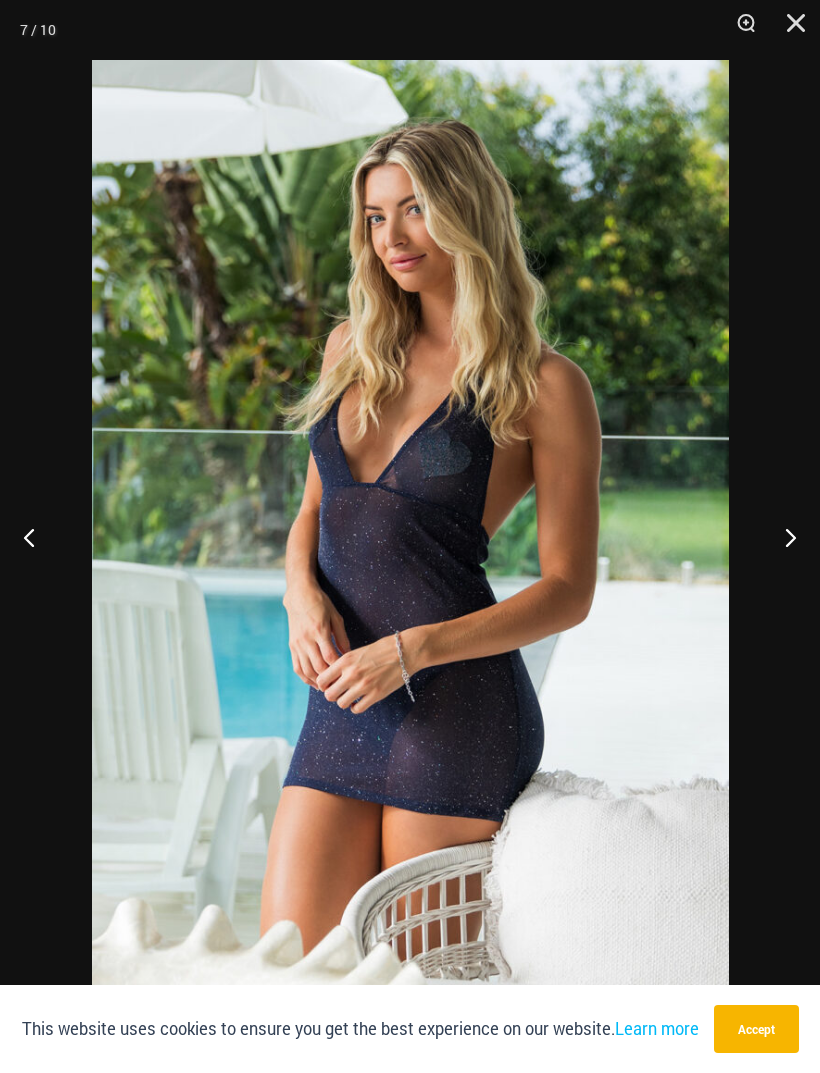 click at bounding box center (782, 537) 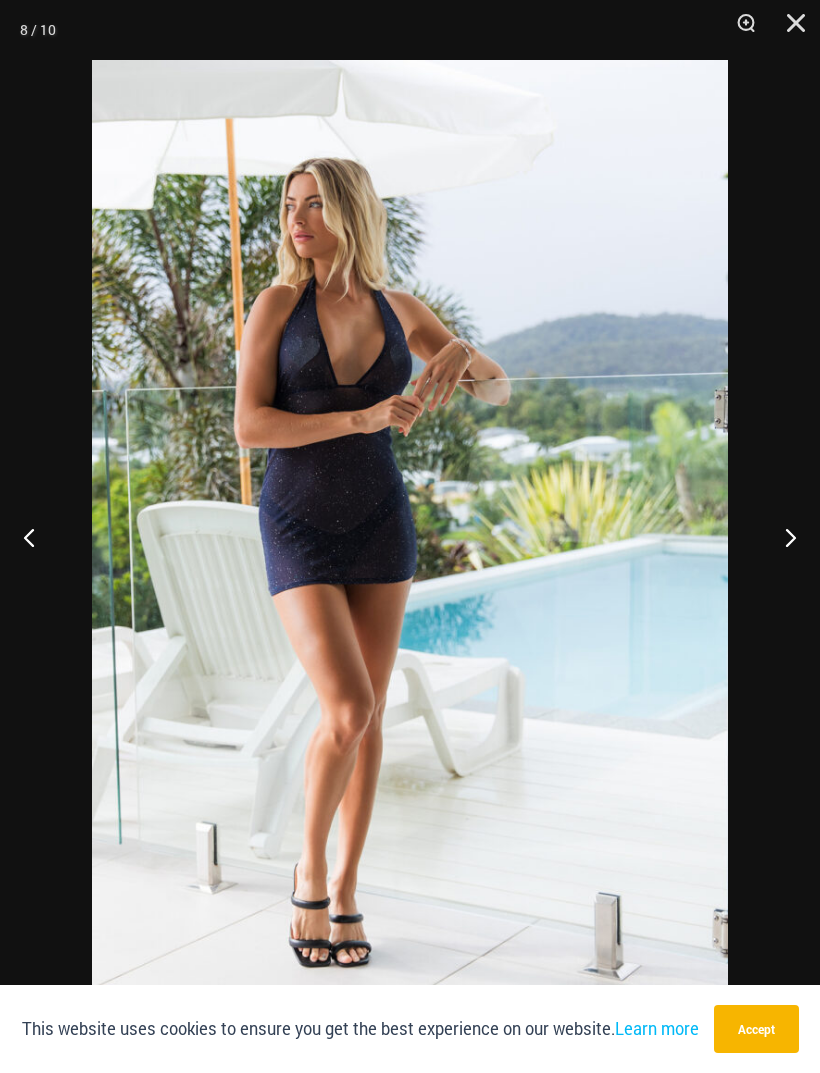 click at bounding box center [782, 537] 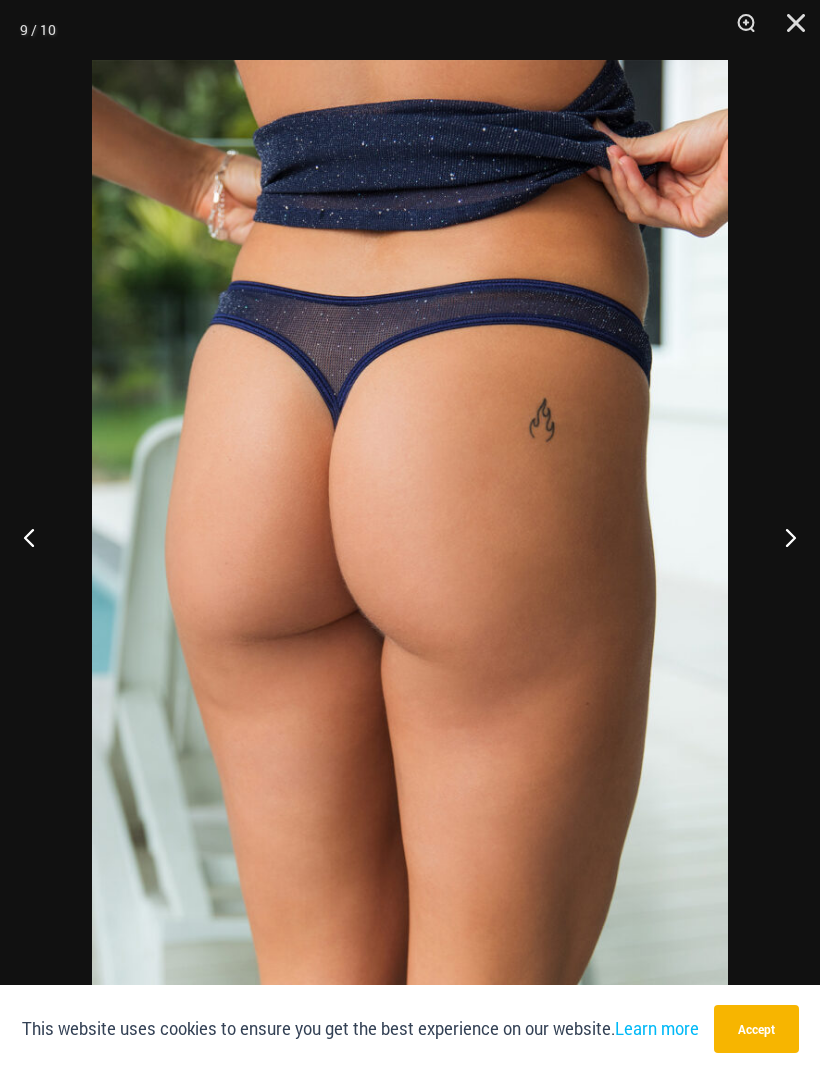 click at bounding box center [782, 537] 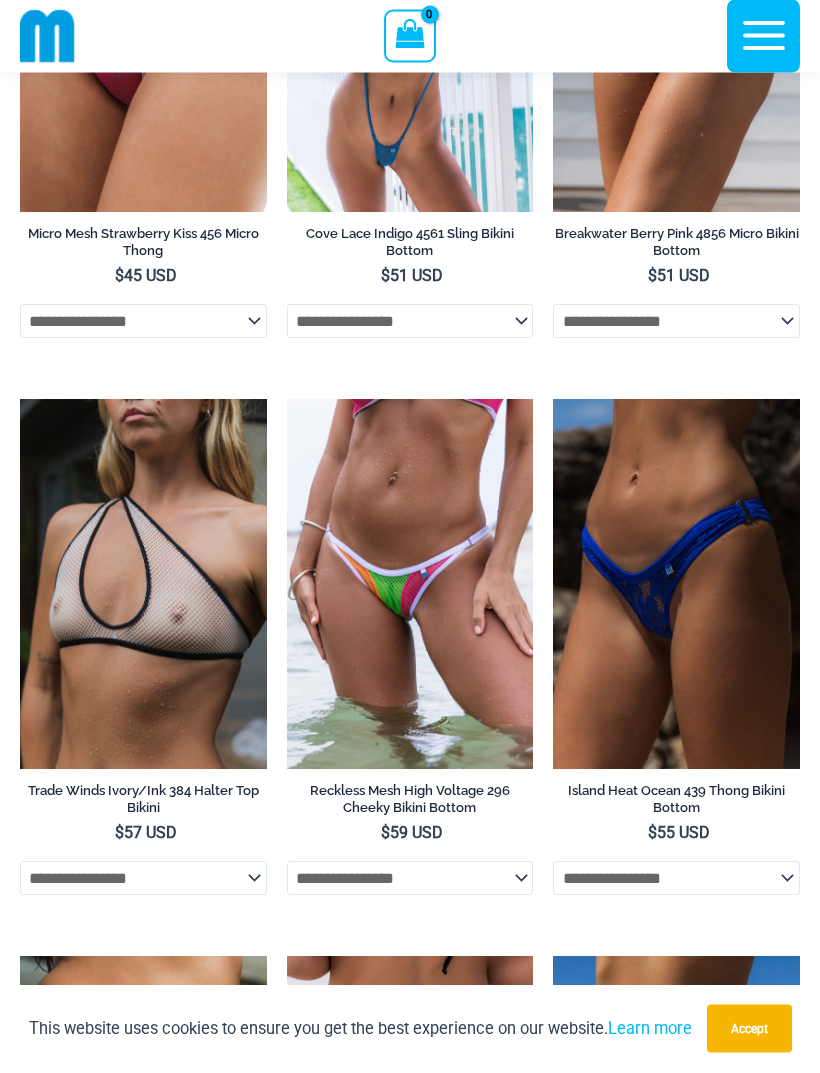 scroll, scrollTop: 6327, scrollLeft: 0, axis: vertical 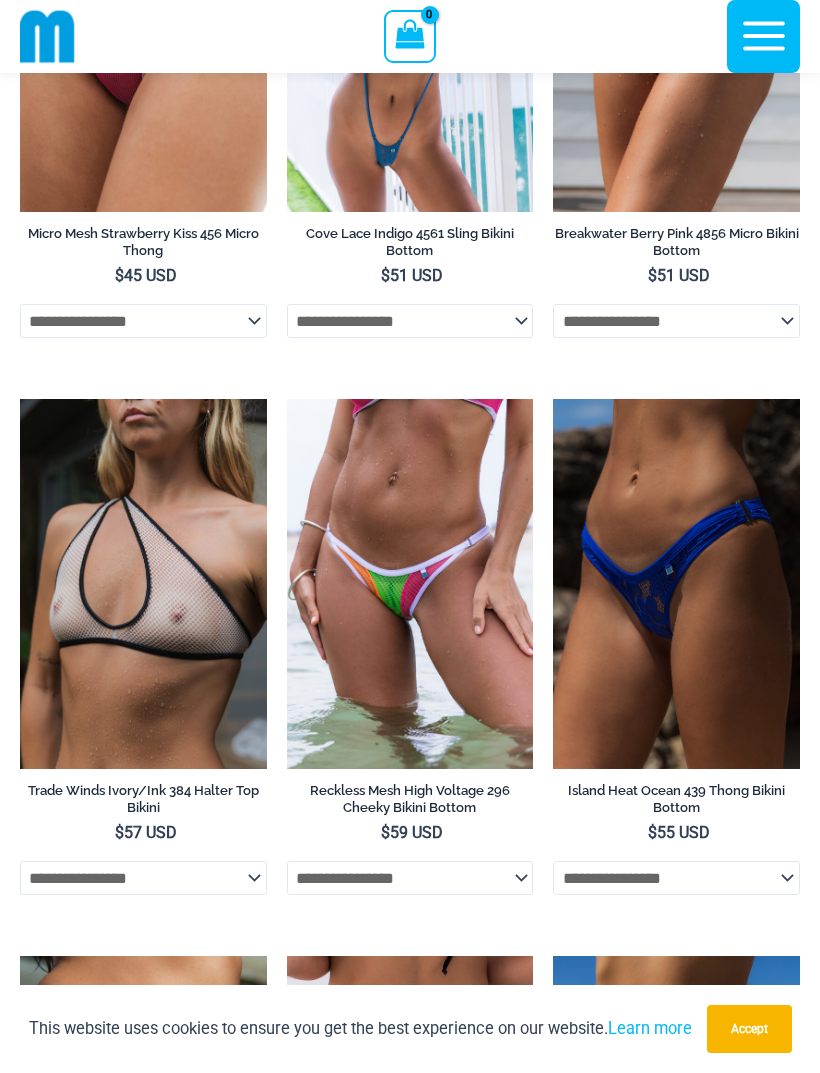 click at bounding box center [20, 399] 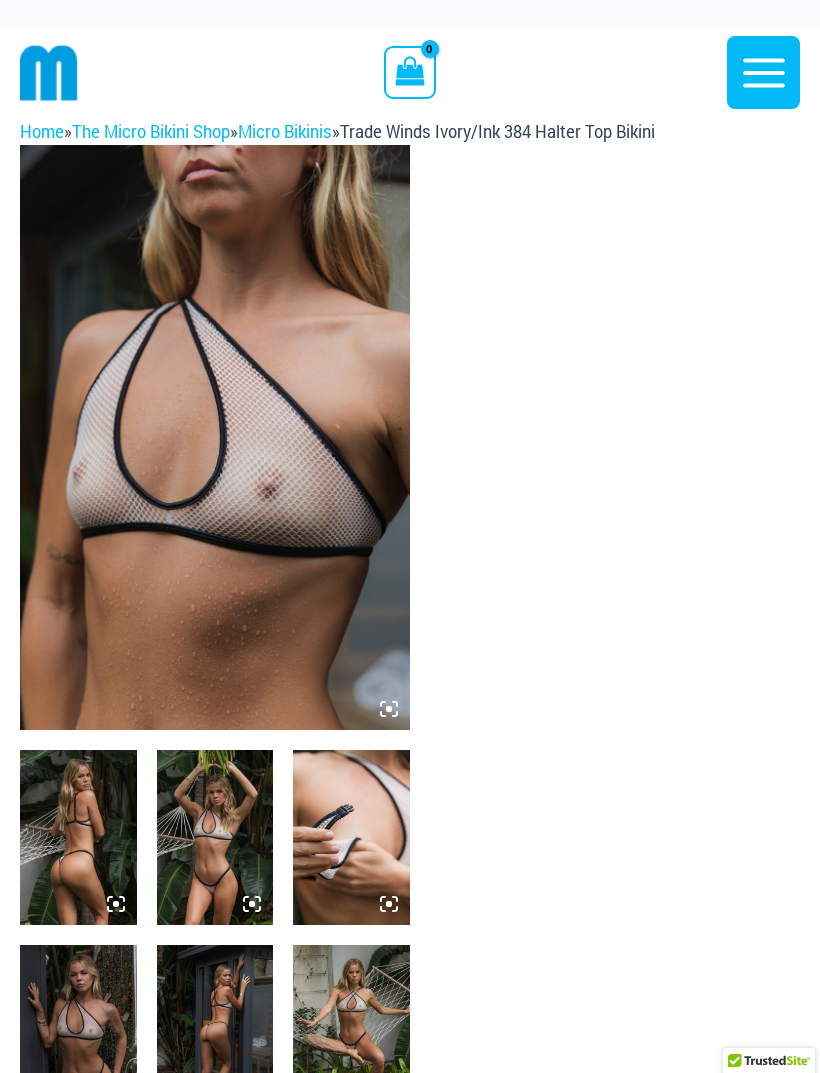 scroll, scrollTop: 0, scrollLeft: 0, axis: both 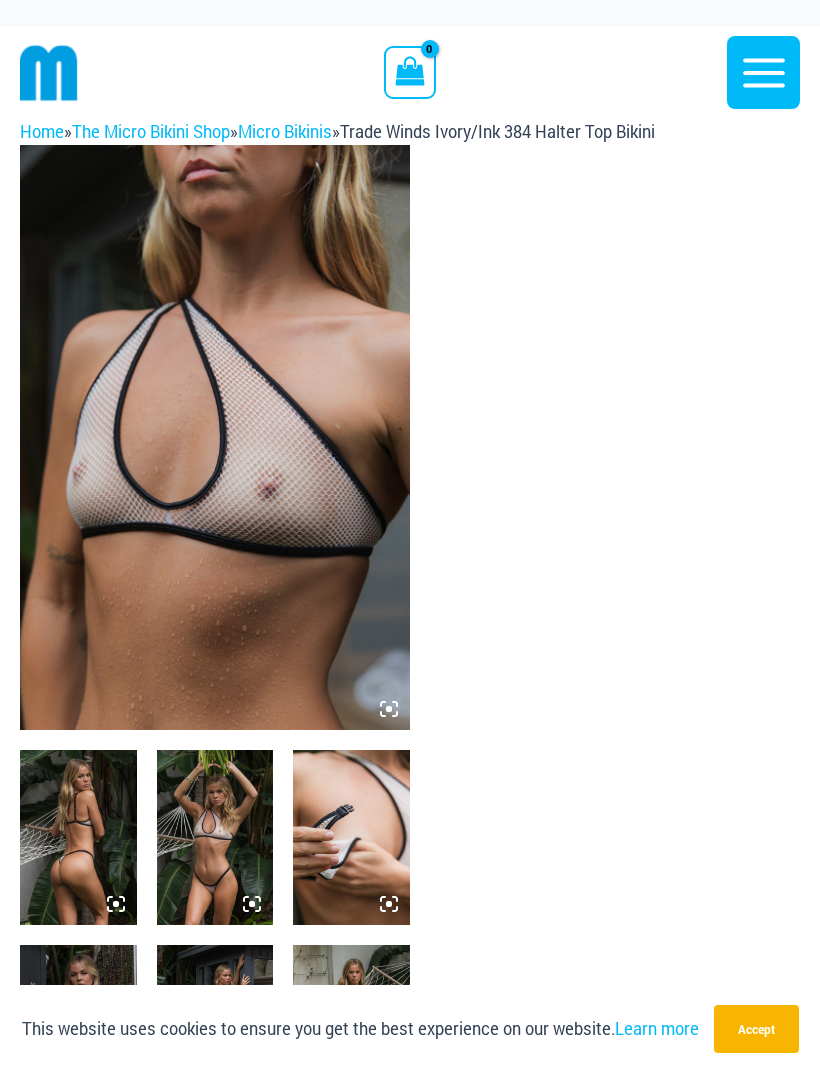 click at bounding box center (78, 837) 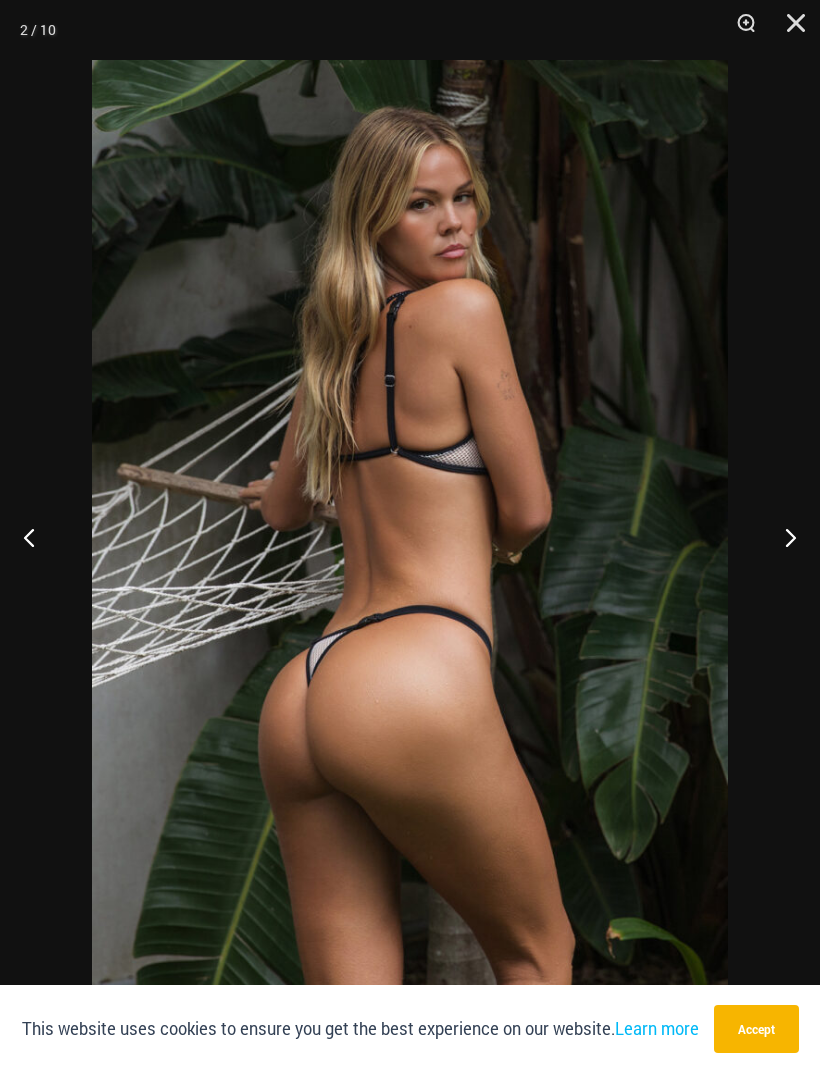 click at bounding box center [37, 537] 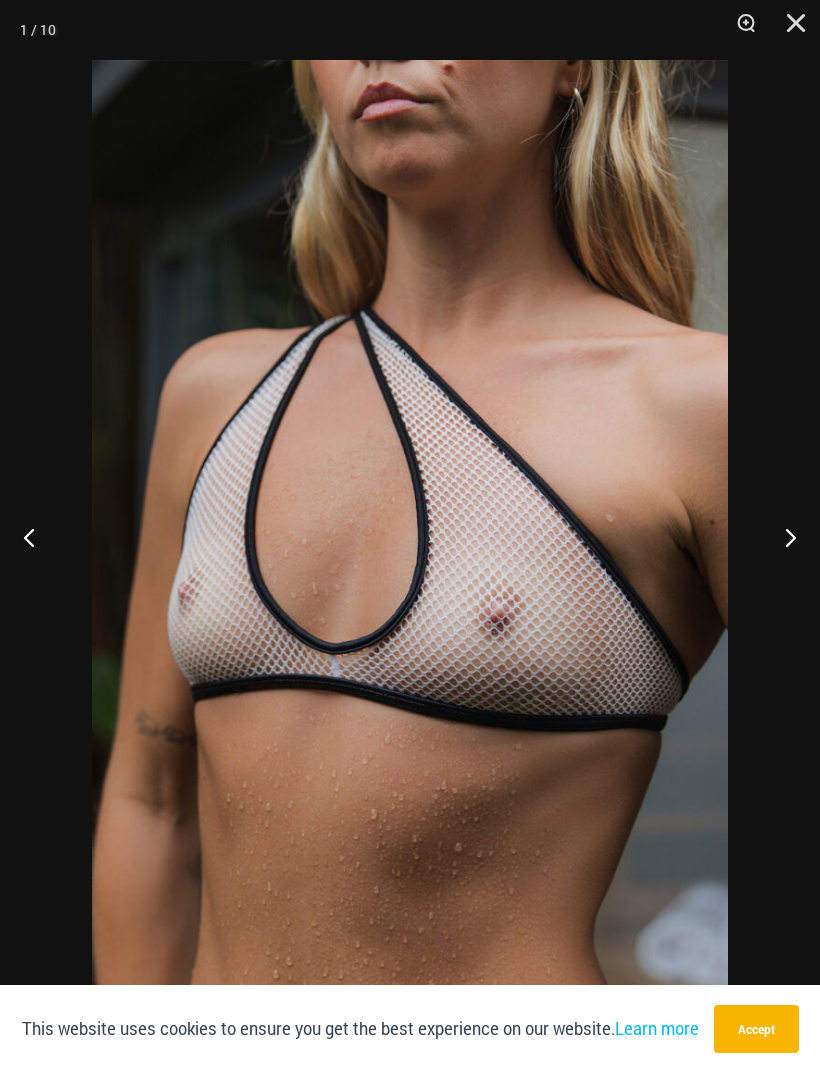click at bounding box center (782, 537) 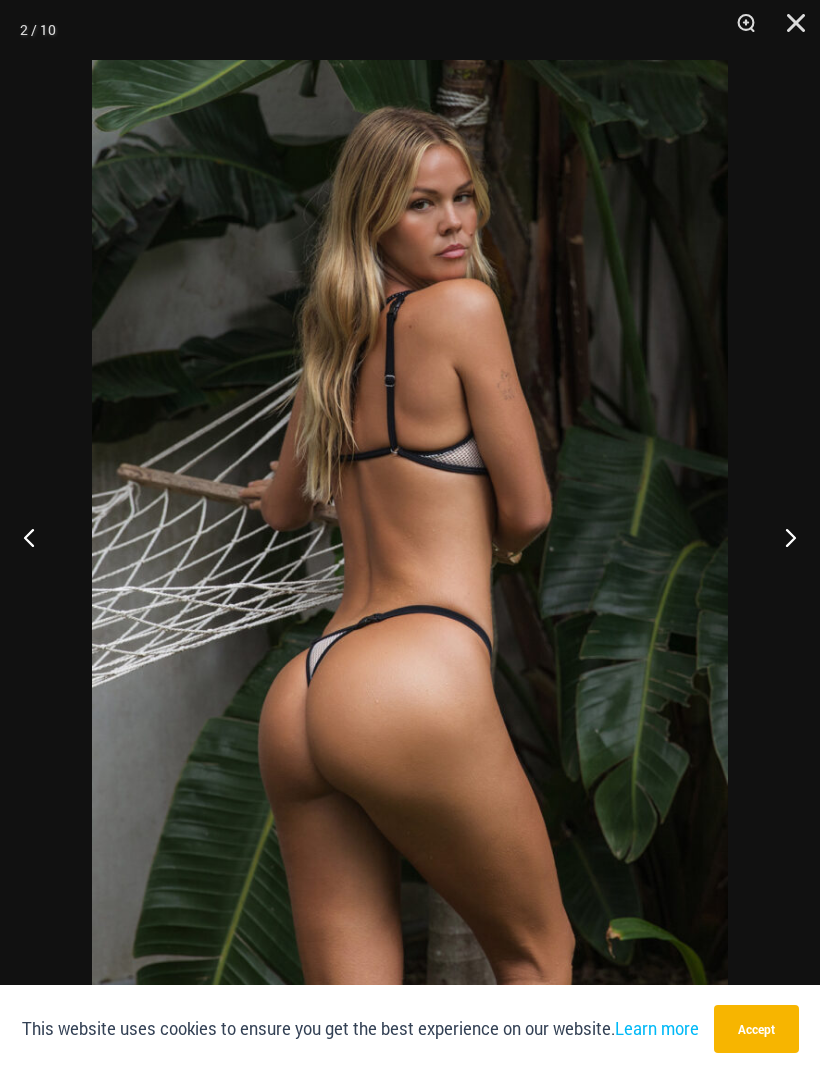 click at bounding box center [782, 537] 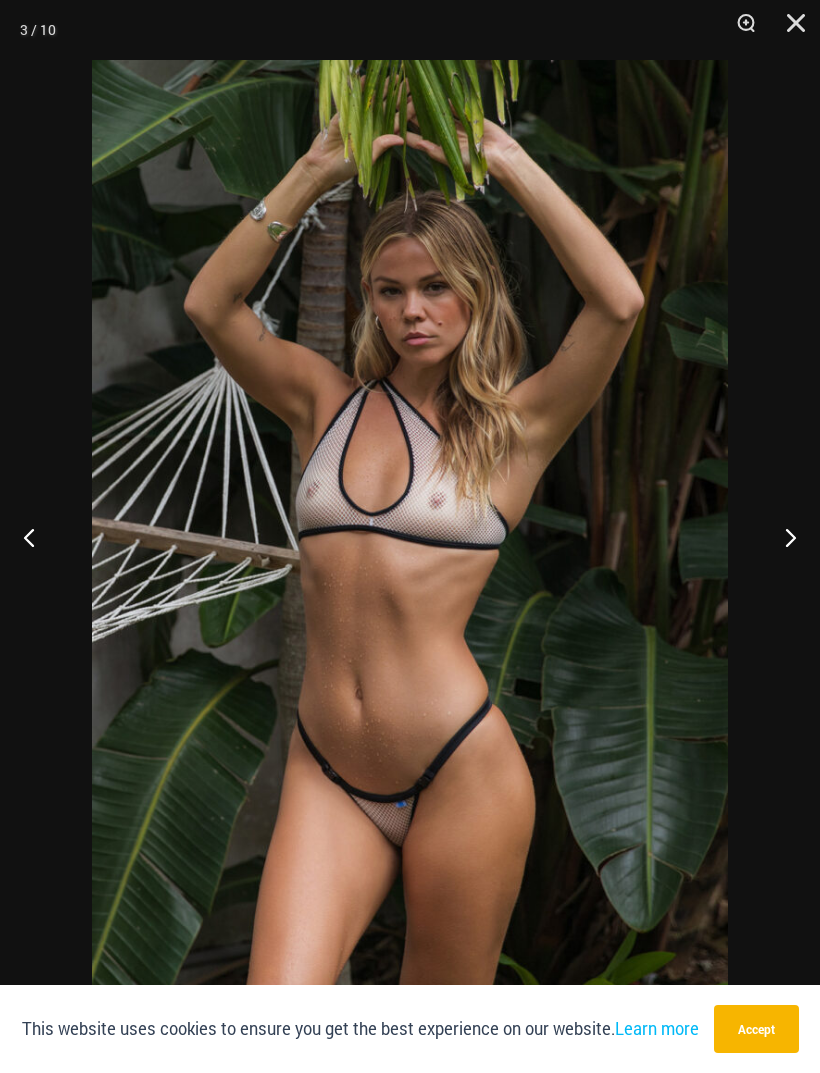 click at bounding box center [782, 537] 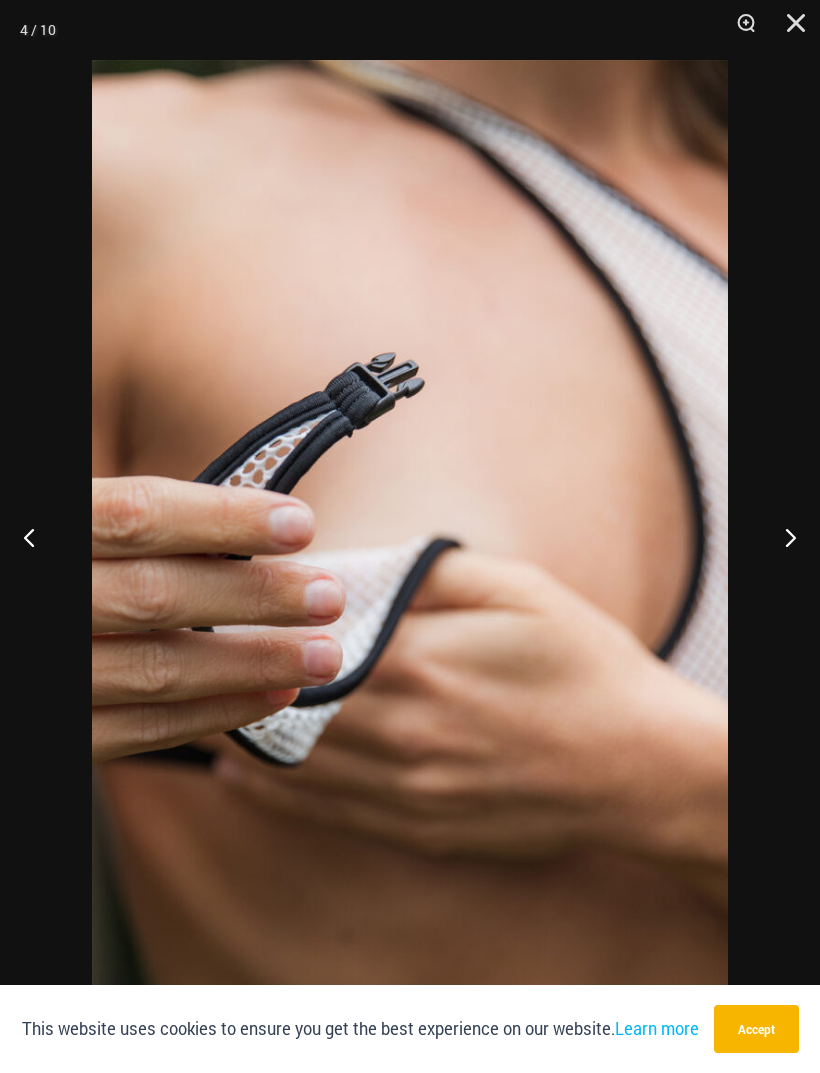 click at bounding box center [782, 537] 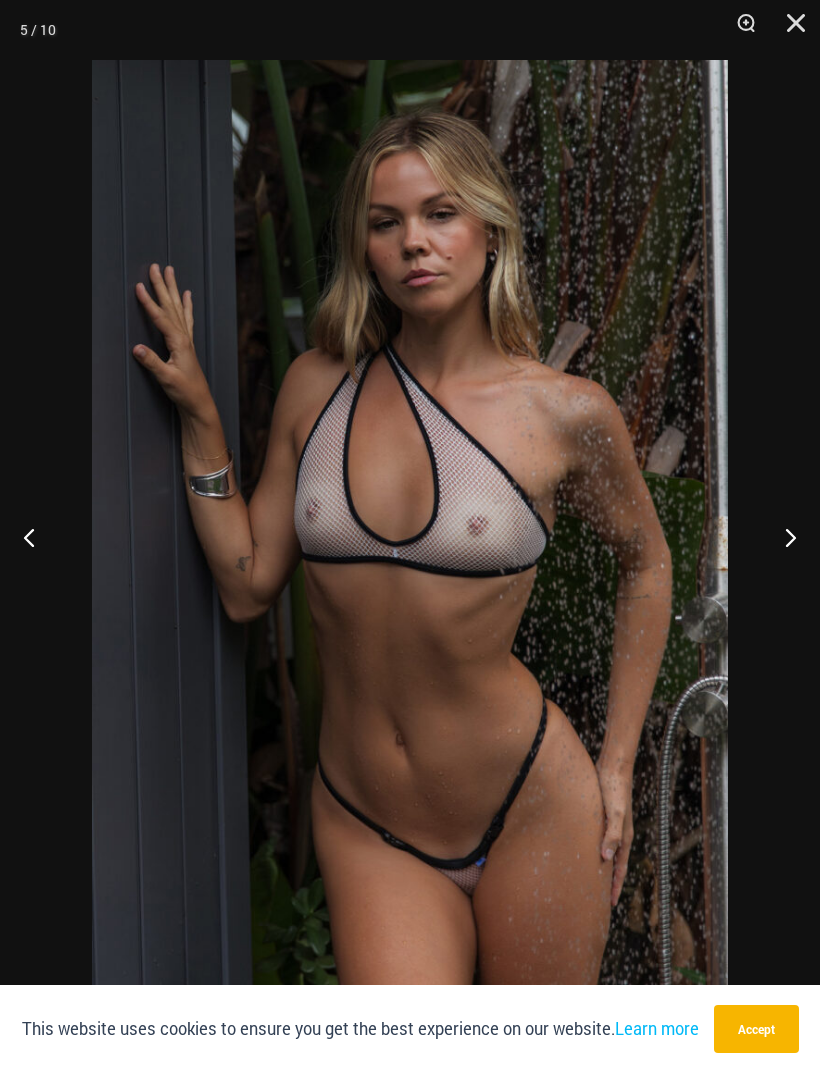 click at bounding box center [410, 536] 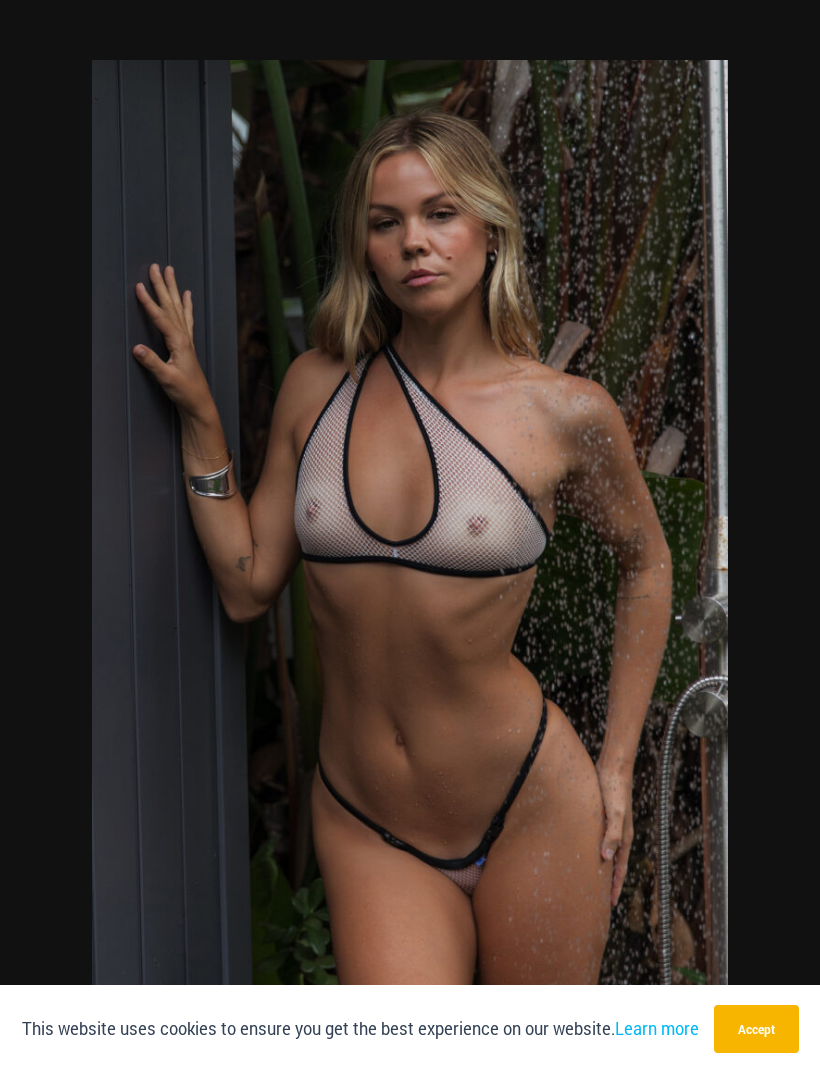 click at bounding box center [410, 536] 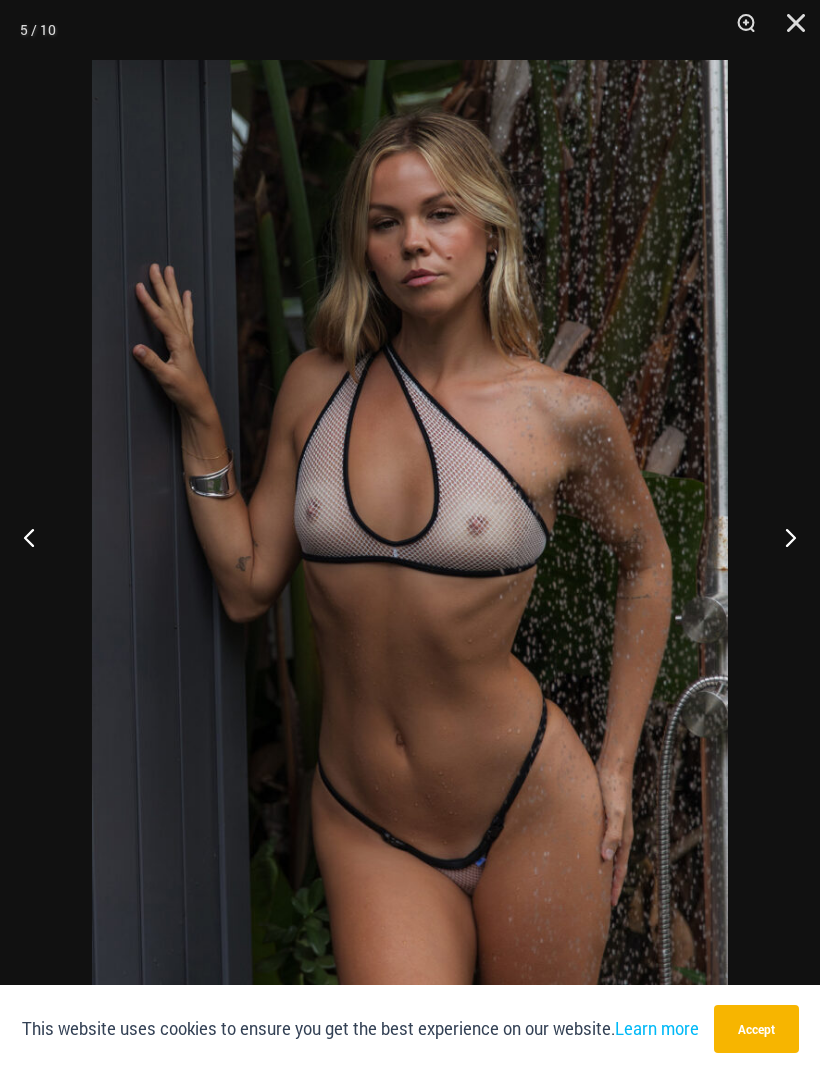 click at bounding box center [782, 537] 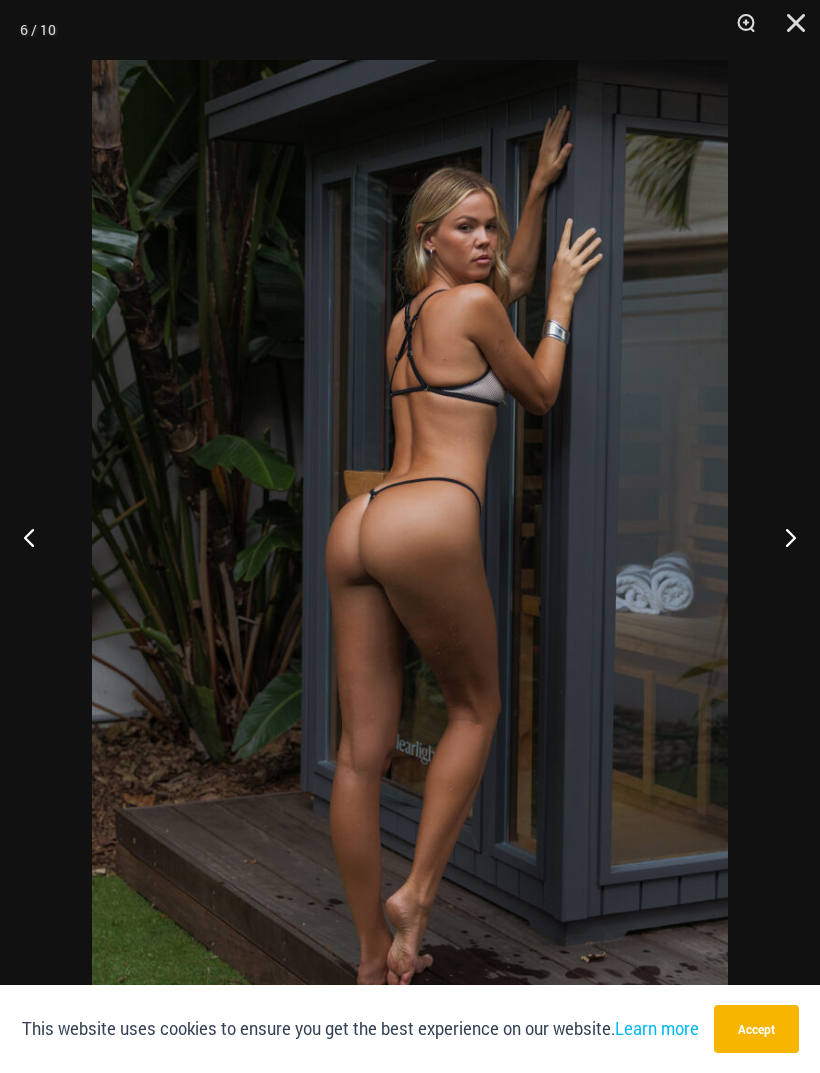 click at bounding box center [782, 537] 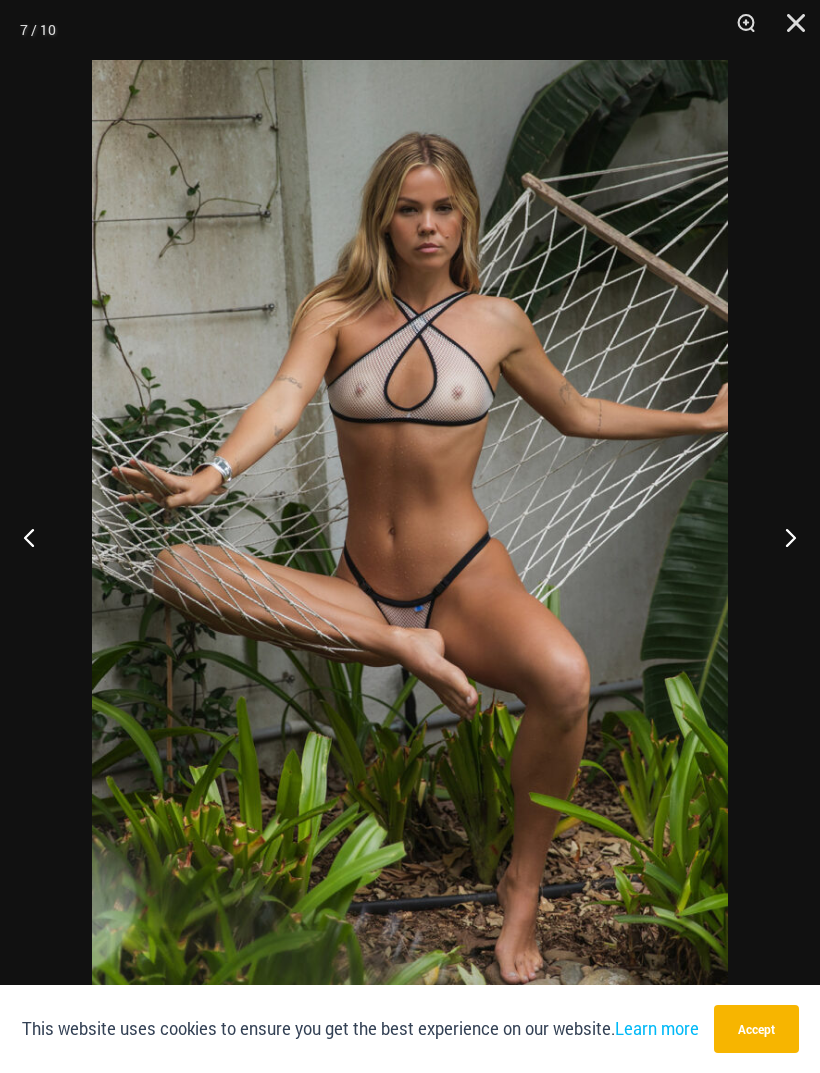 click at bounding box center (782, 537) 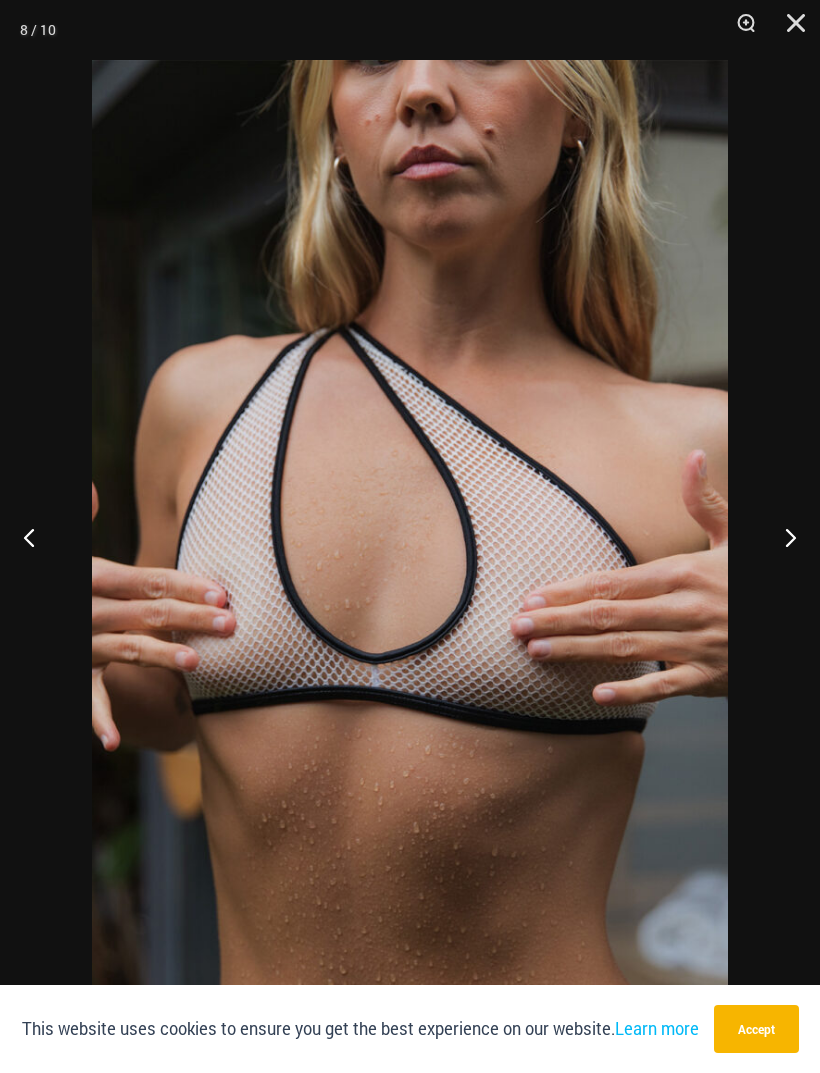 click at bounding box center [782, 537] 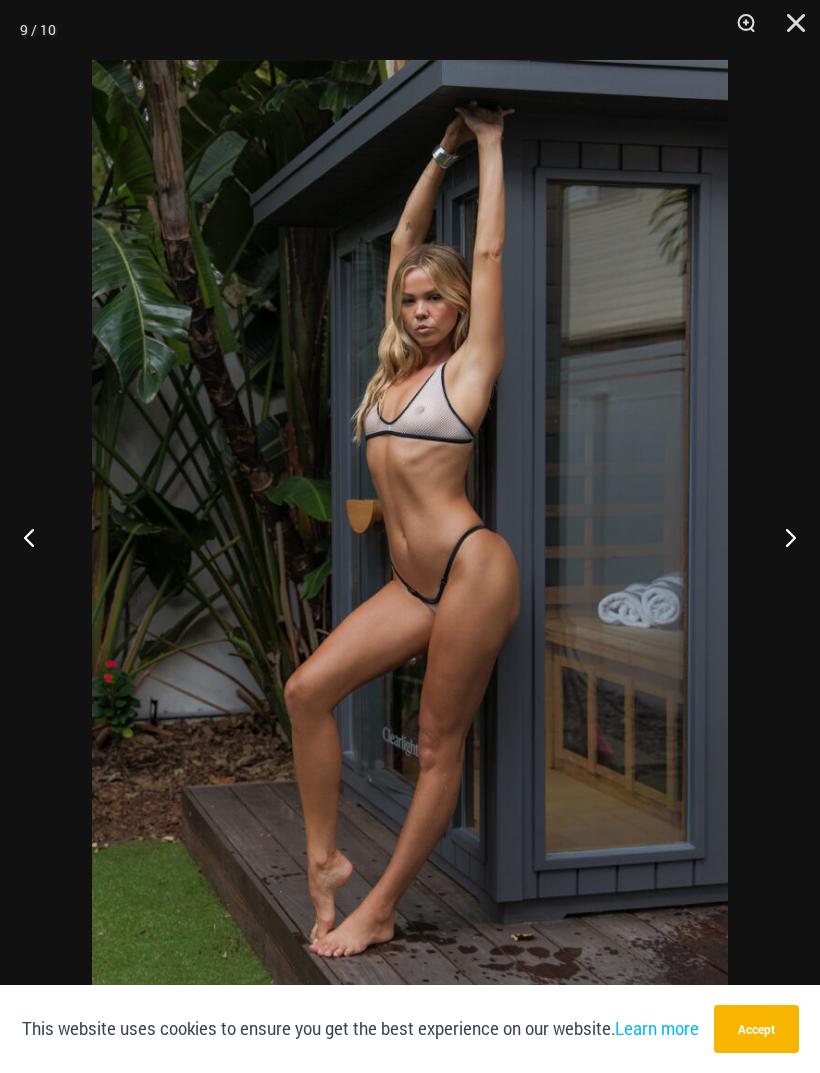 click at bounding box center [782, 537] 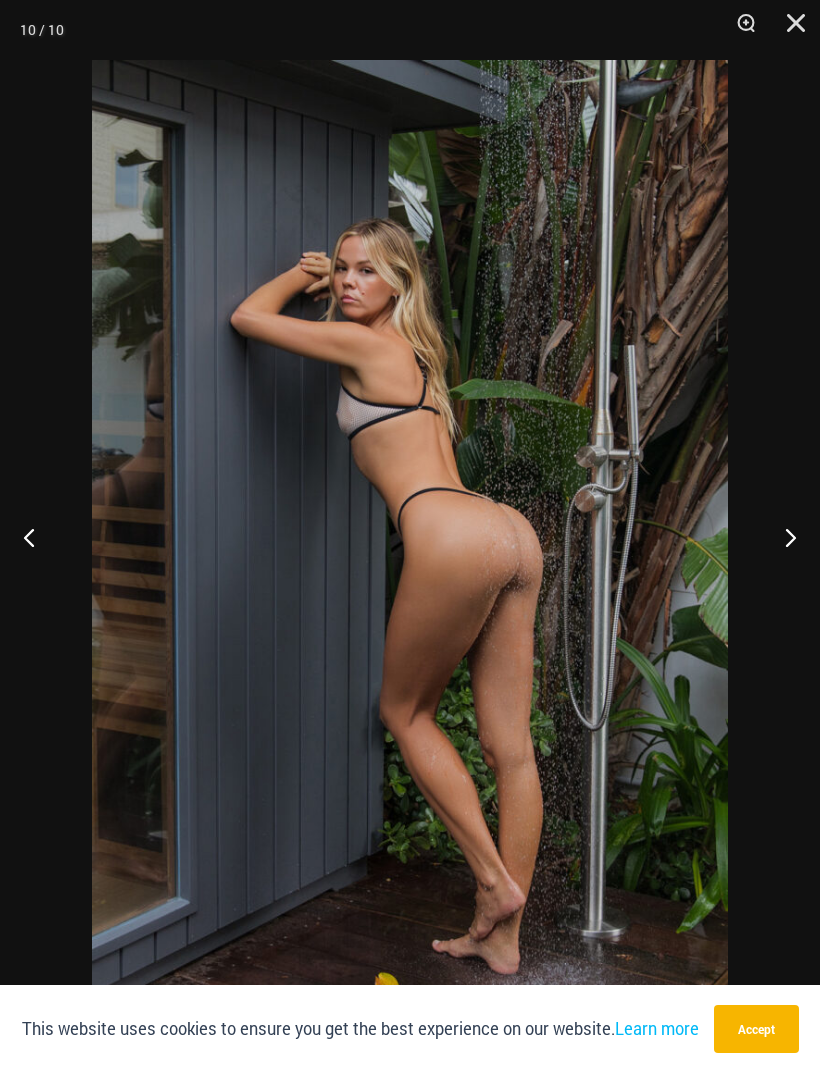 click at bounding box center (789, 30) 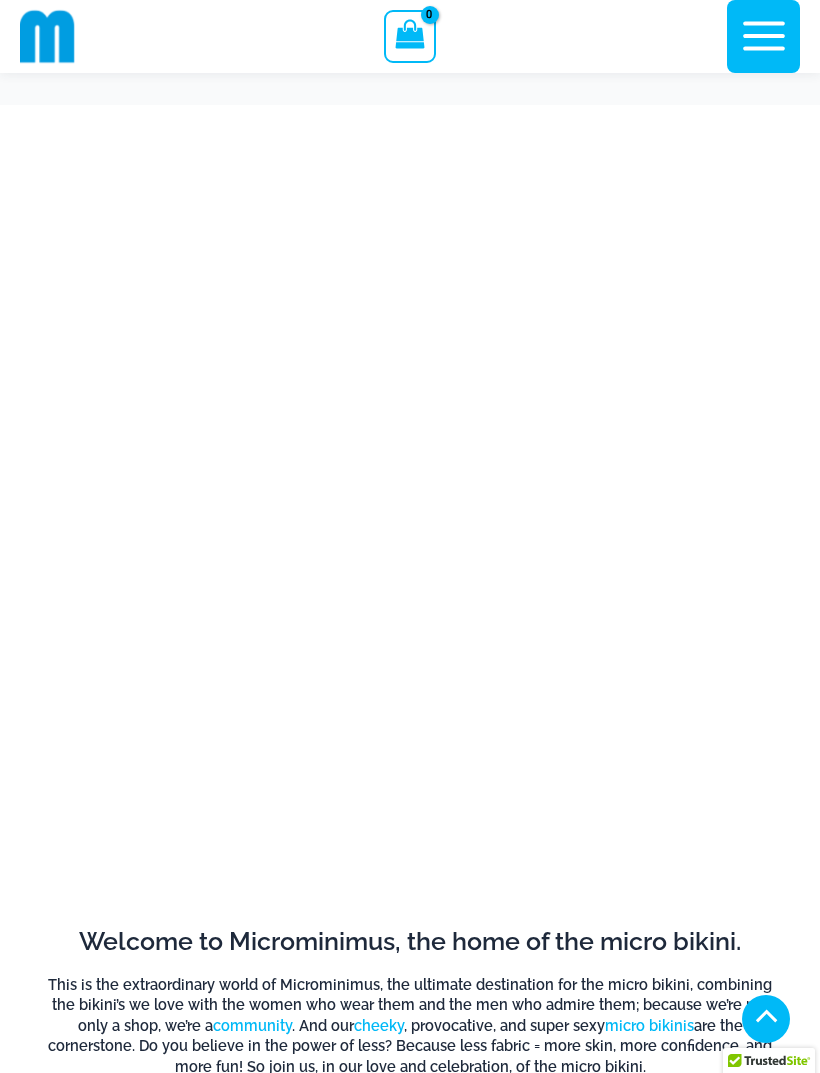 scroll, scrollTop: 6391, scrollLeft: 0, axis: vertical 